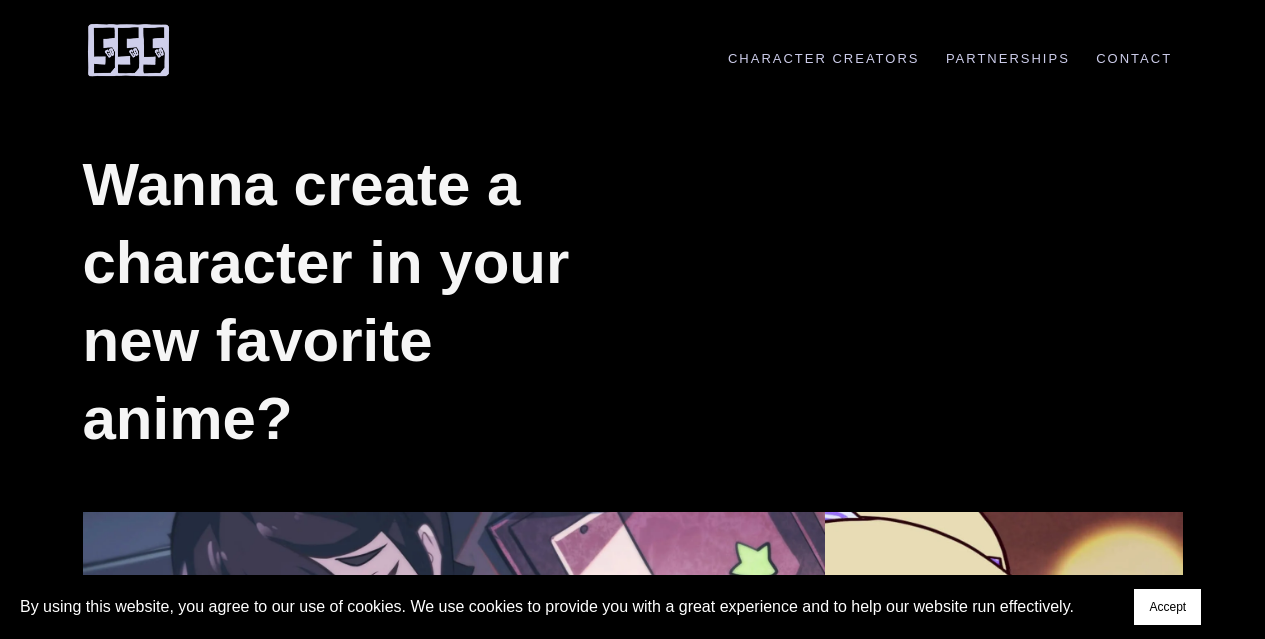 scroll, scrollTop: 0, scrollLeft: 0, axis: both 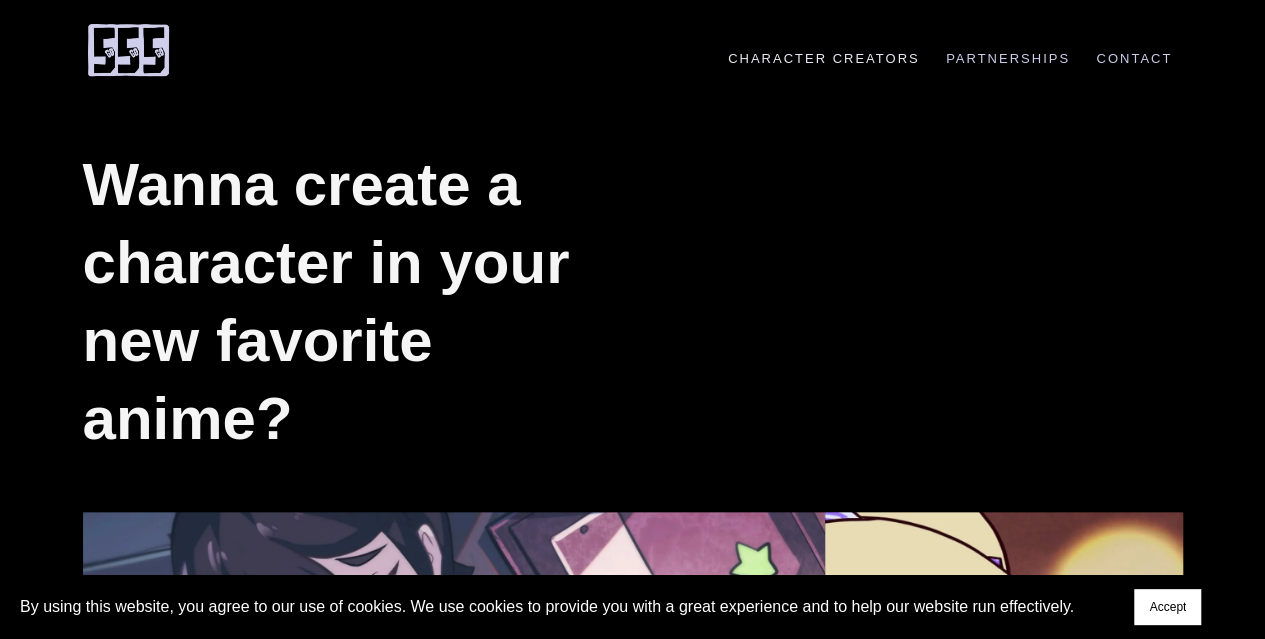 click on "Character Creators" at bounding box center [824, 58] 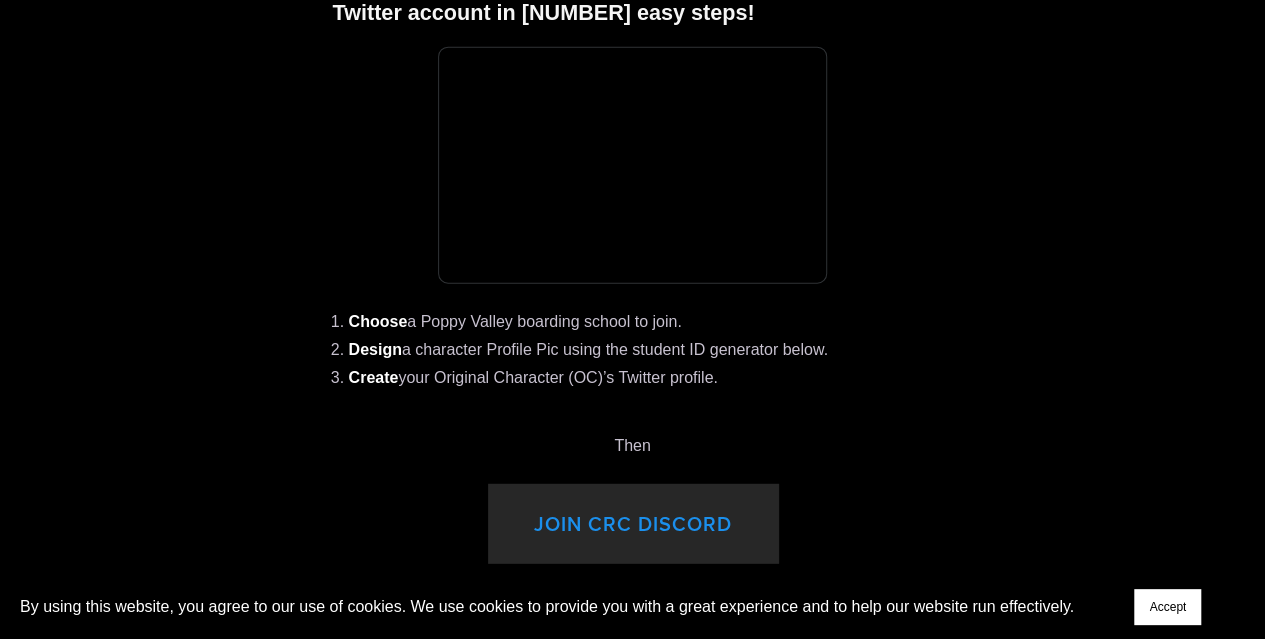 scroll, scrollTop: 2570, scrollLeft: 0, axis: vertical 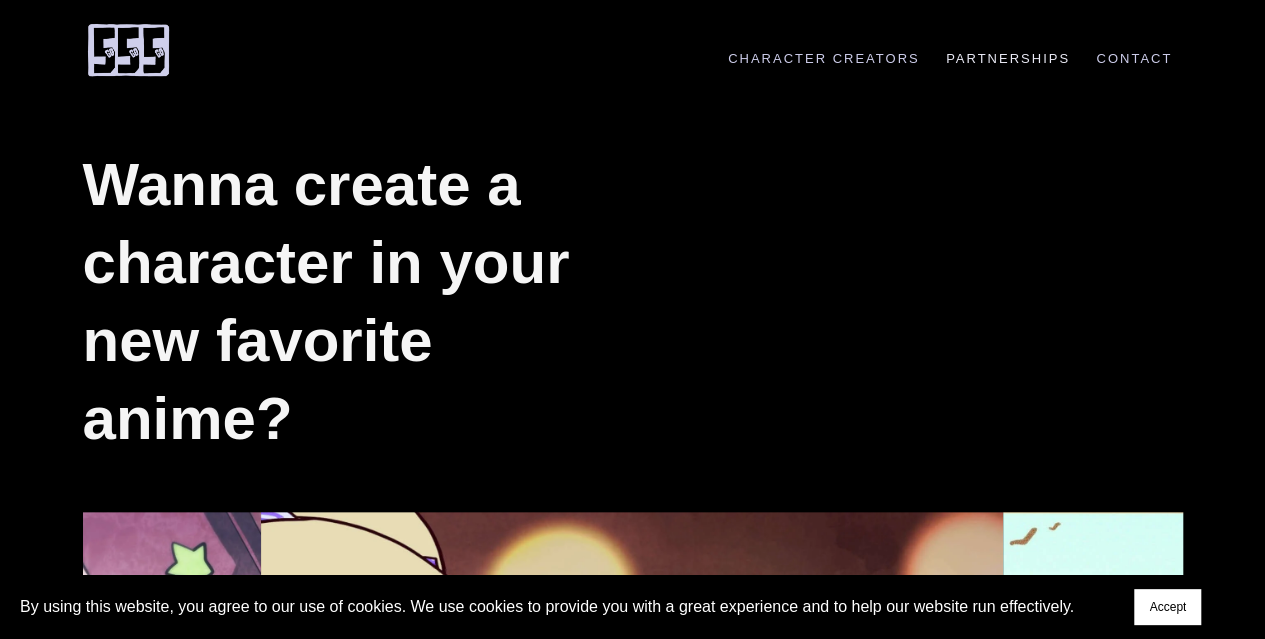 click on "Partnerships" at bounding box center (1008, 58) 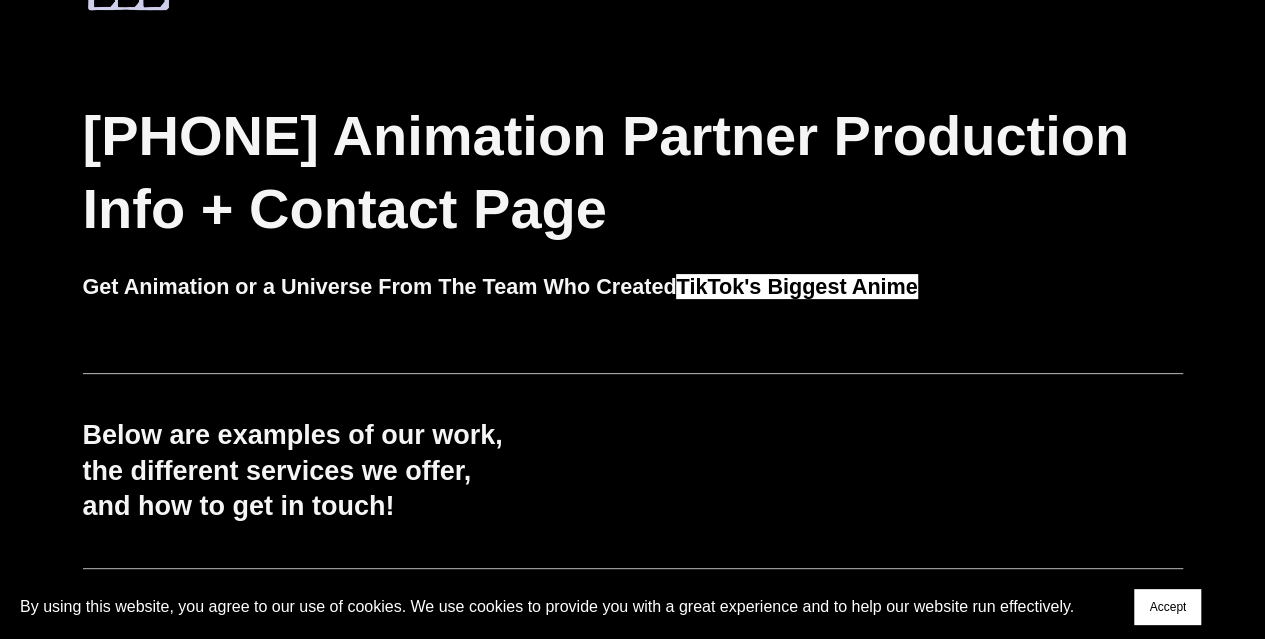 scroll, scrollTop: 0, scrollLeft: 0, axis: both 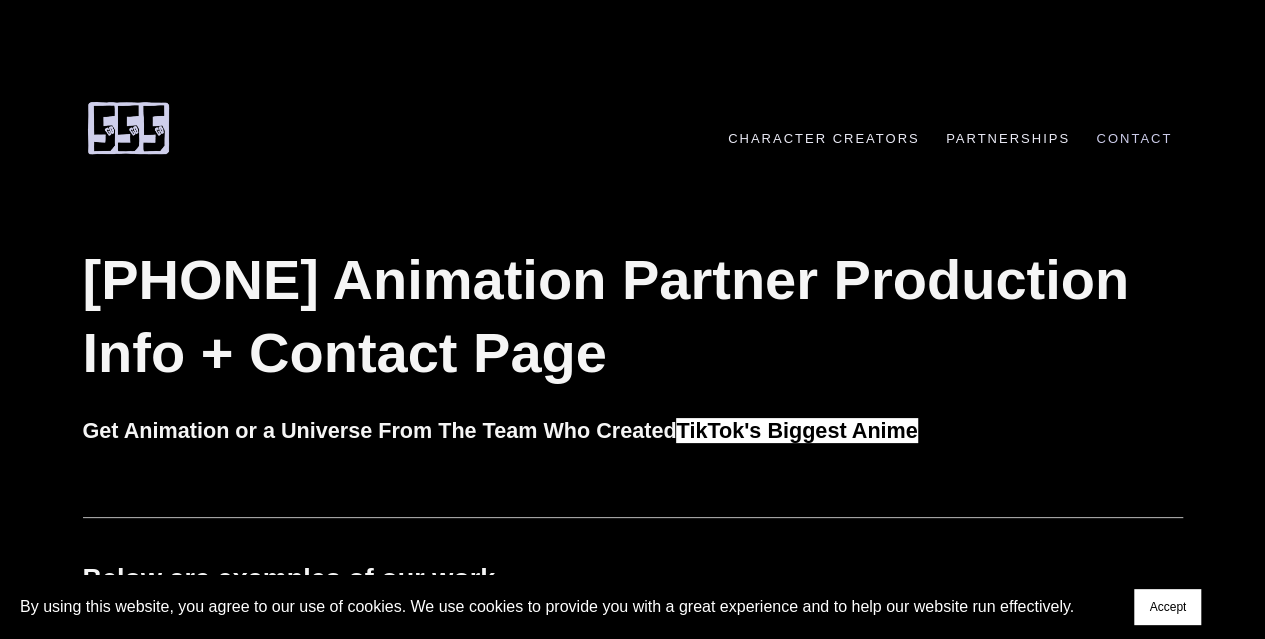 click on "Character Creators" at bounding box center (824, 138) 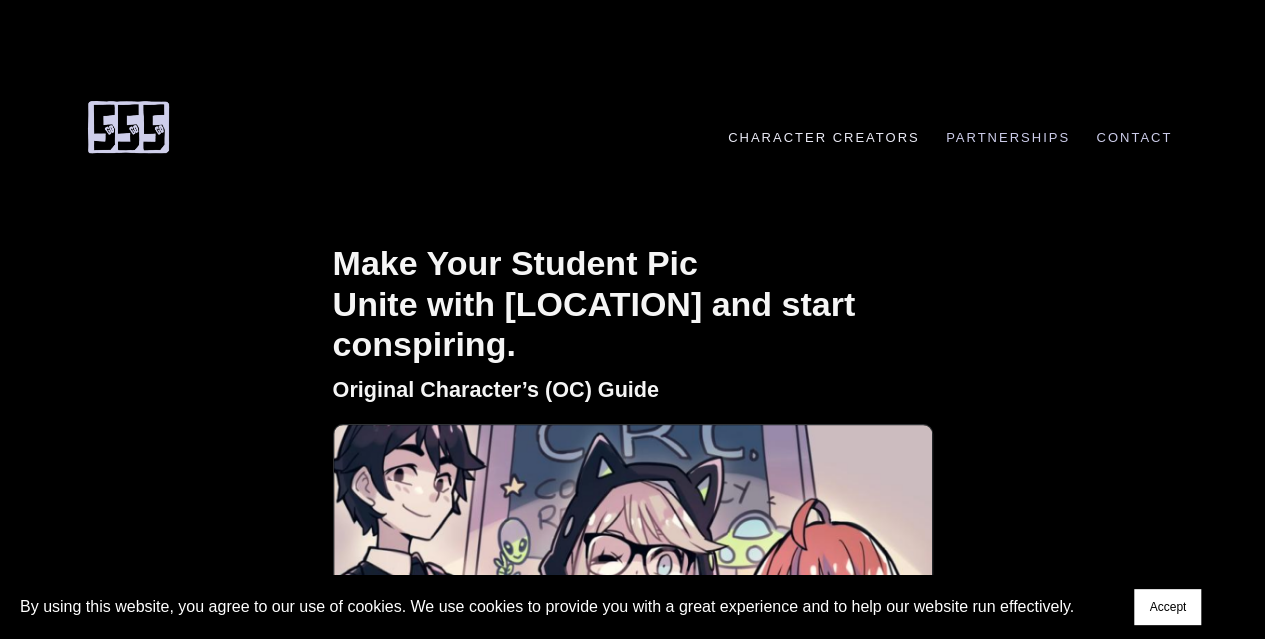 scroll, scrollTop: 0, scrollLeft: 0, axis: both 